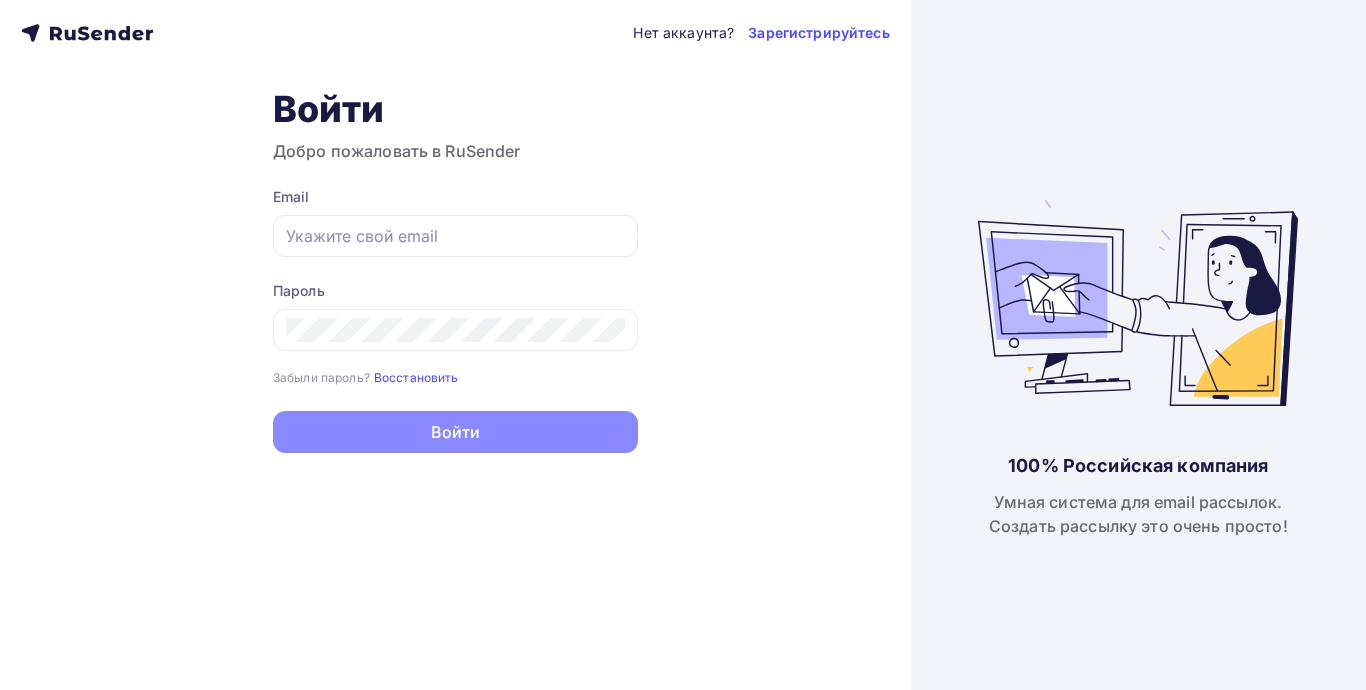 scroll, scrollTop: 0, scrollLeft: 0, axis: both 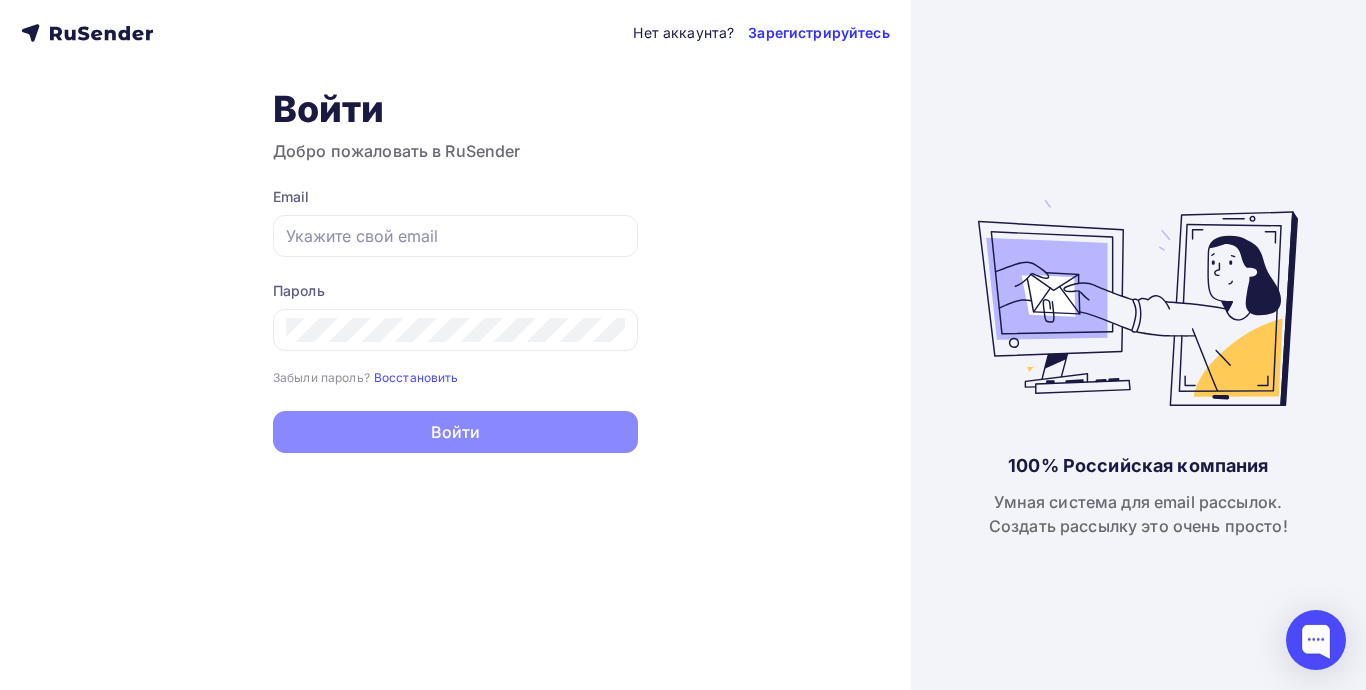 click on "Зарегистрируйтесь" at bounding box center [818, 33] 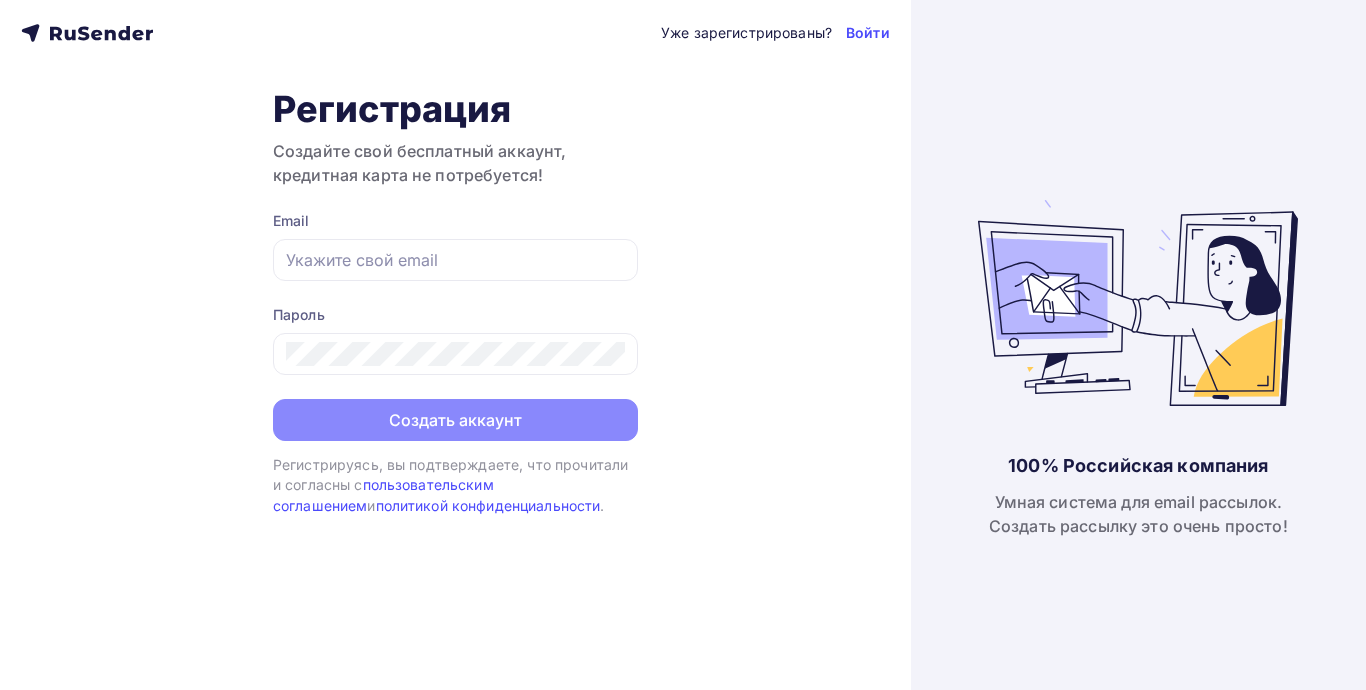 scroll, scrollTop: 0, scrollLeft: 0, axis: both 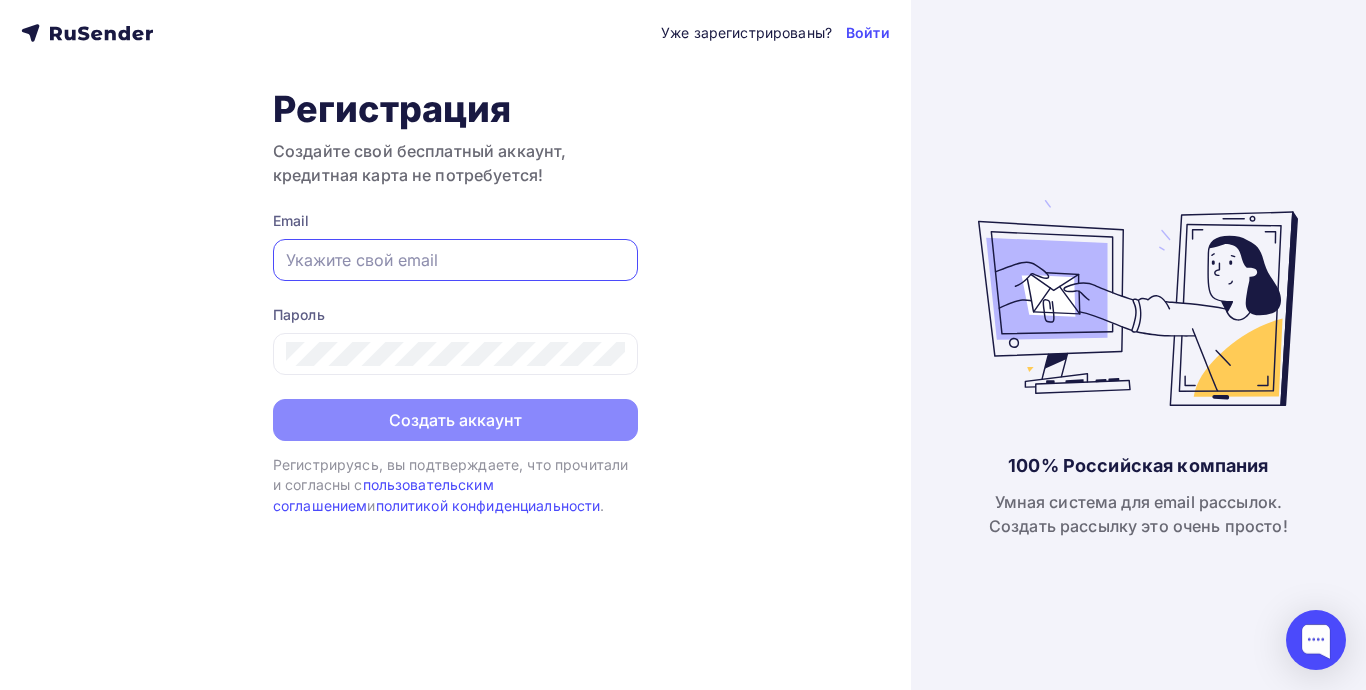 click at bounding box center (455, 260) 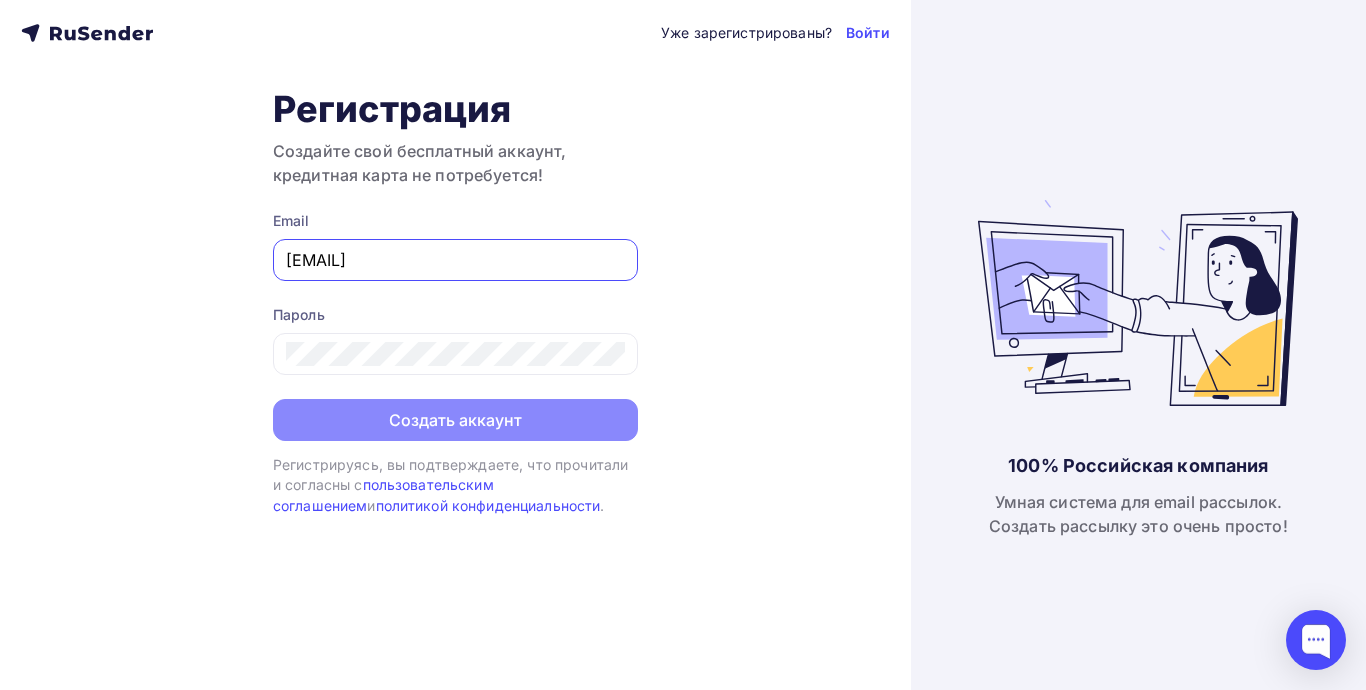 type on "[EMAIL]" 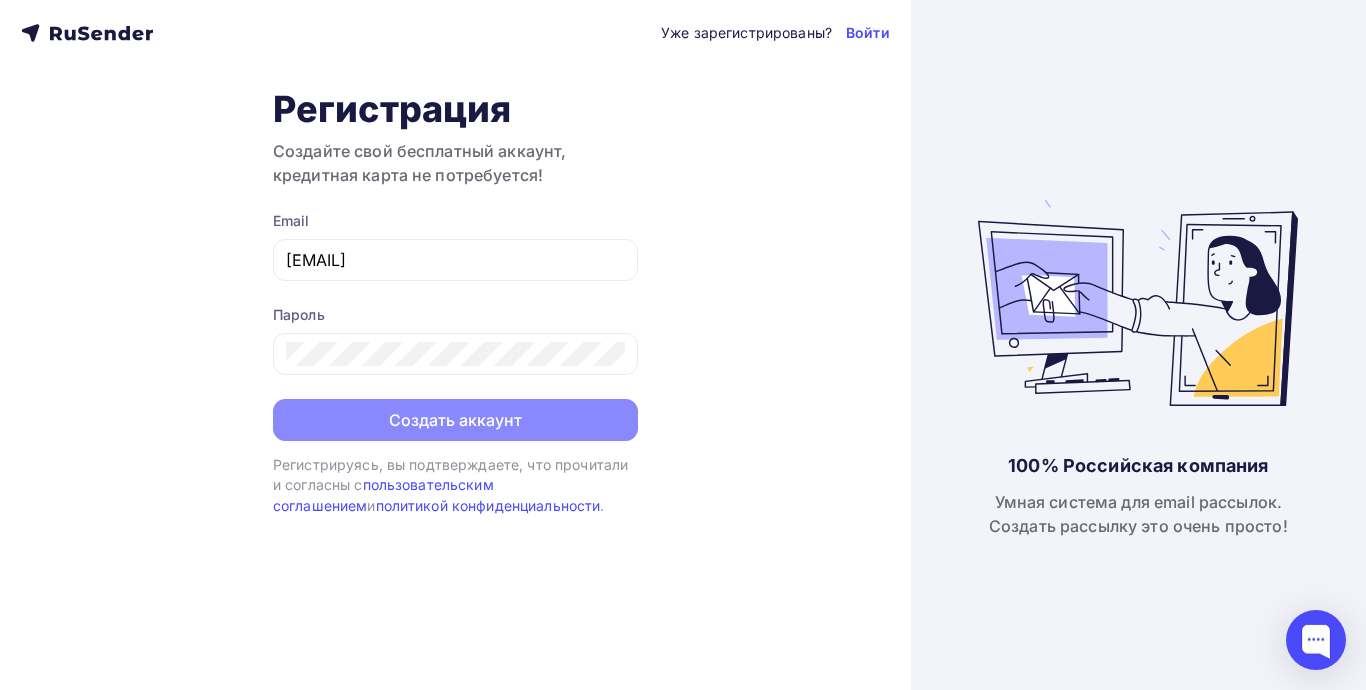 drag, startPoint x: 1189, startPoint y: 691, endPoint x: 1203, endPoint y: 686, distance: 14.866069 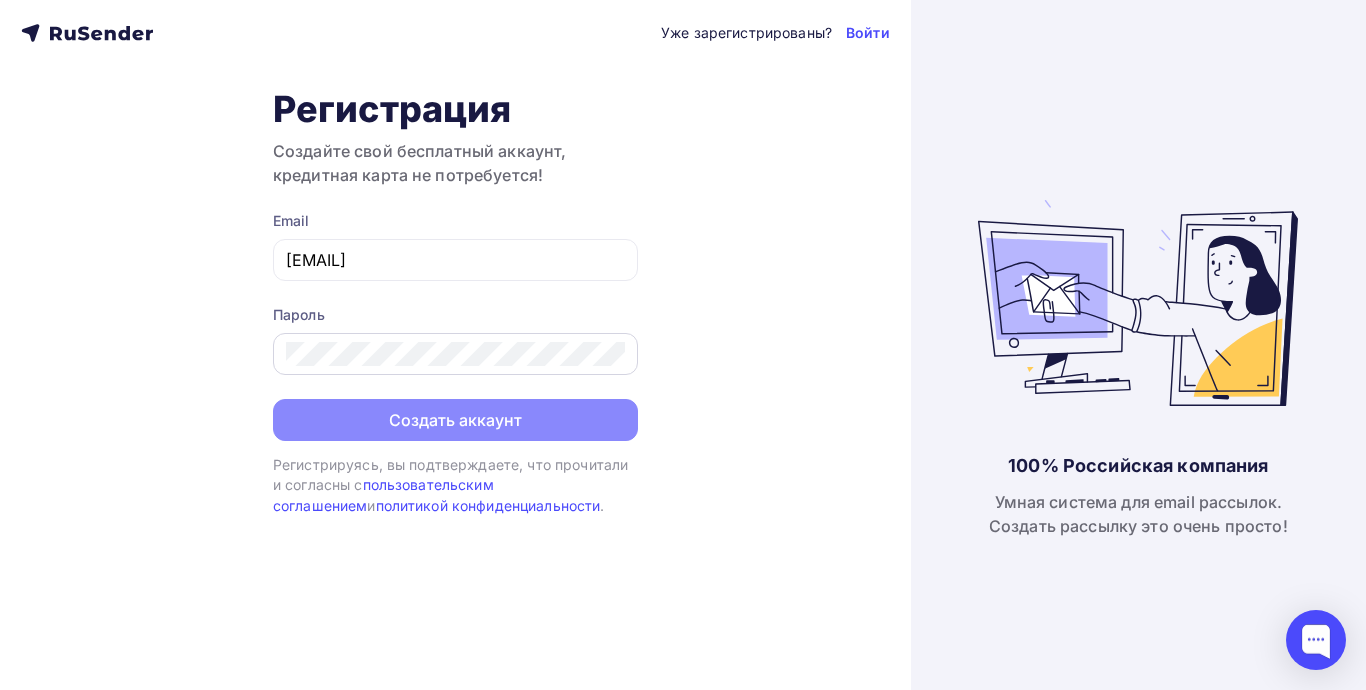 click at bounding box center (455, 354) 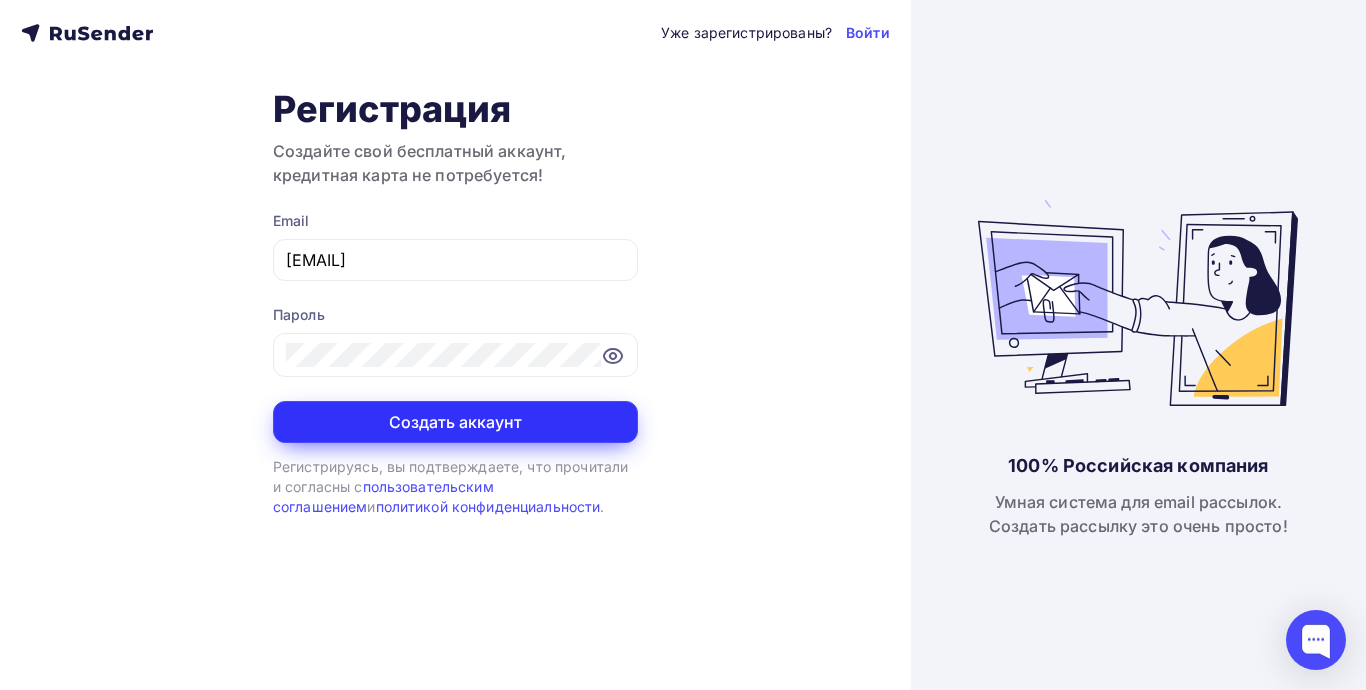 click on "Создать аккаунт" at bounding box center (455, 422) 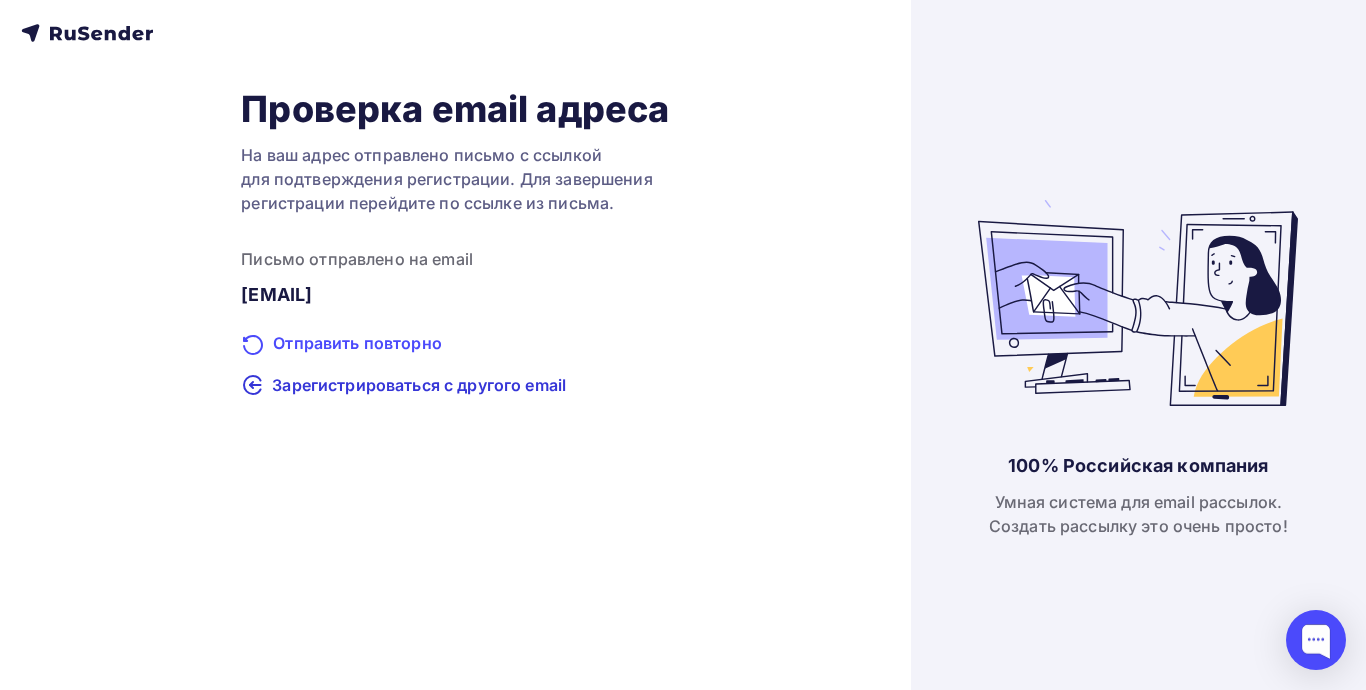click on "Отправить повторно" at bounding box center [455, 344] 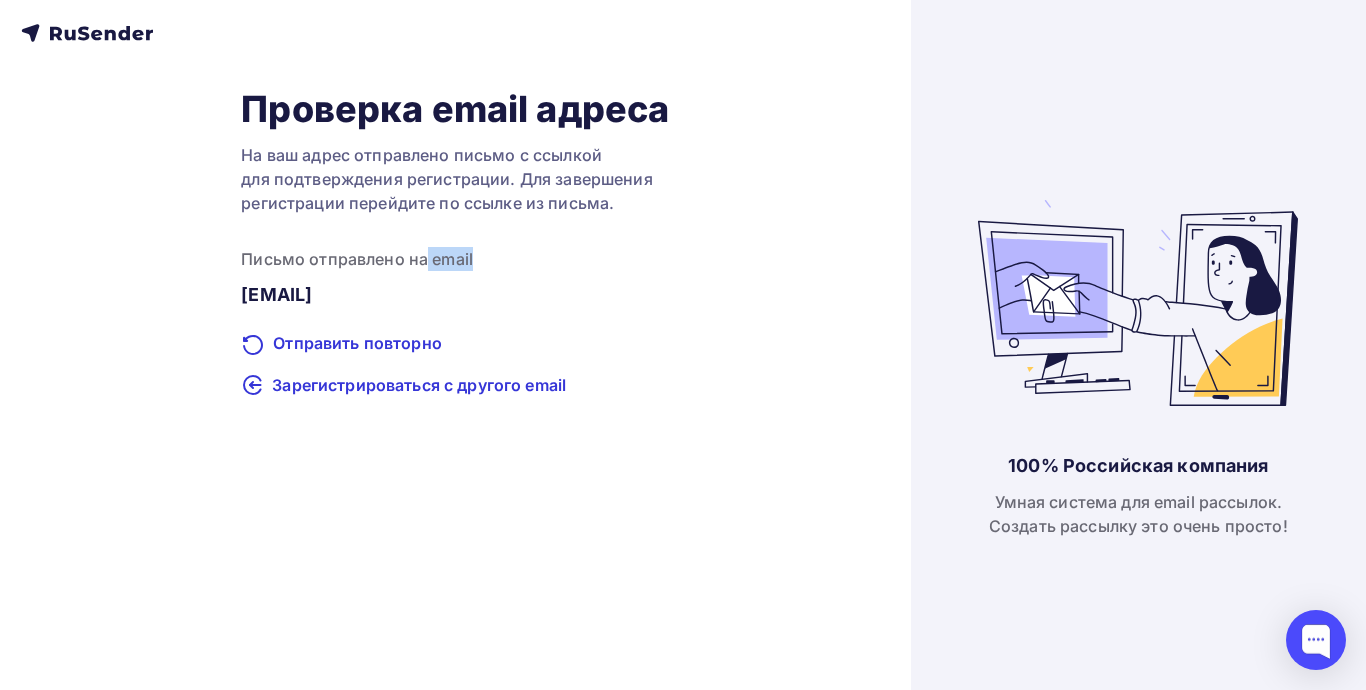drag, startPoint x: 426, startPoint y: 261, endPoint x: 524, endPoint y: 260, distance: 98.005104 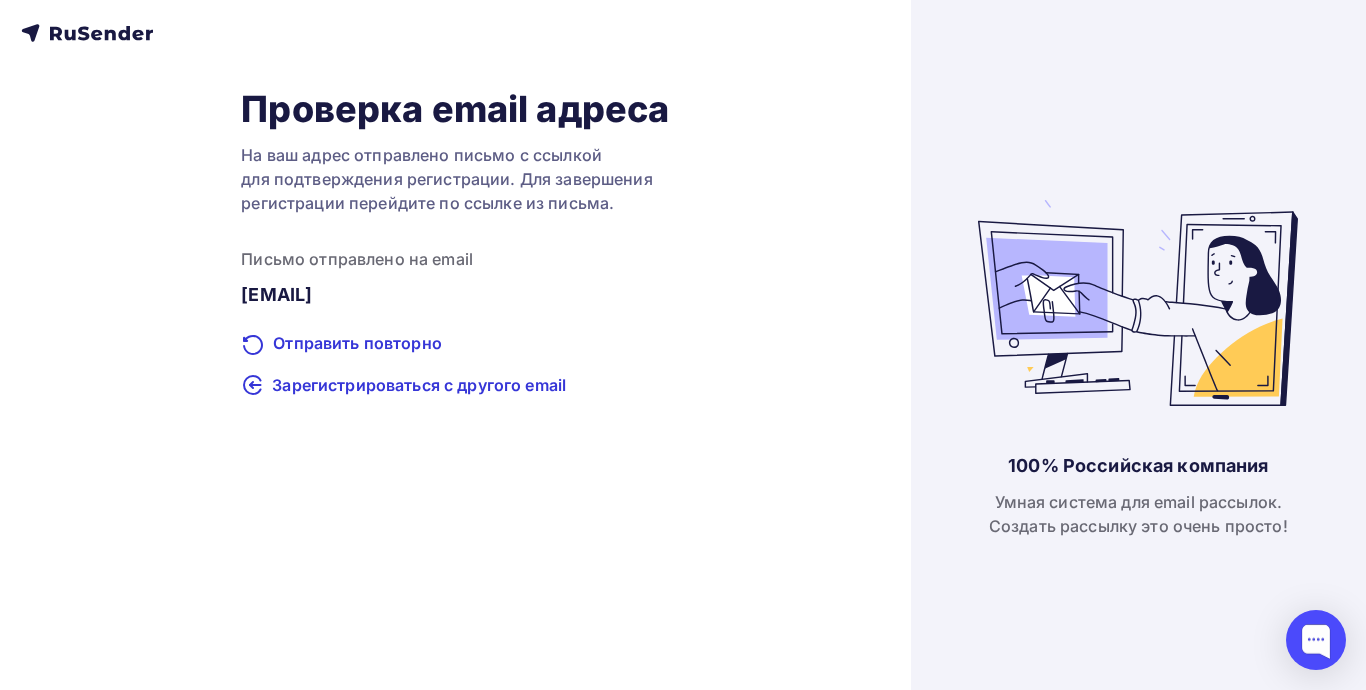 click on "Проверка email адреса   На ваш адрес отправлено письмо с ссылкой для подтверждения регистрации. Для завершения регистрации перейдите по ссылке из письма.   Письмо отправлено на email   [EMAIL]
Отправить повторно
Зарегистрироваться с другого email" at bounding box center [455, 242] 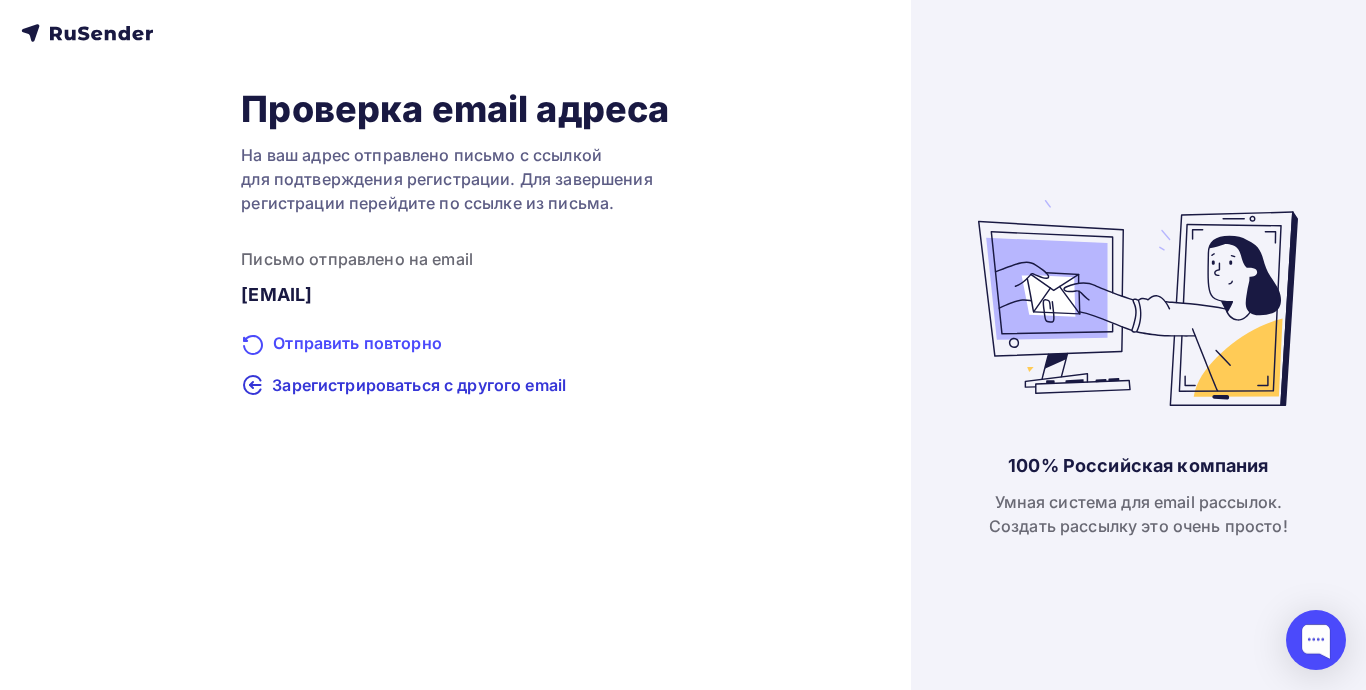 click on "Отправить повторно" at bounding box center (455, 344) 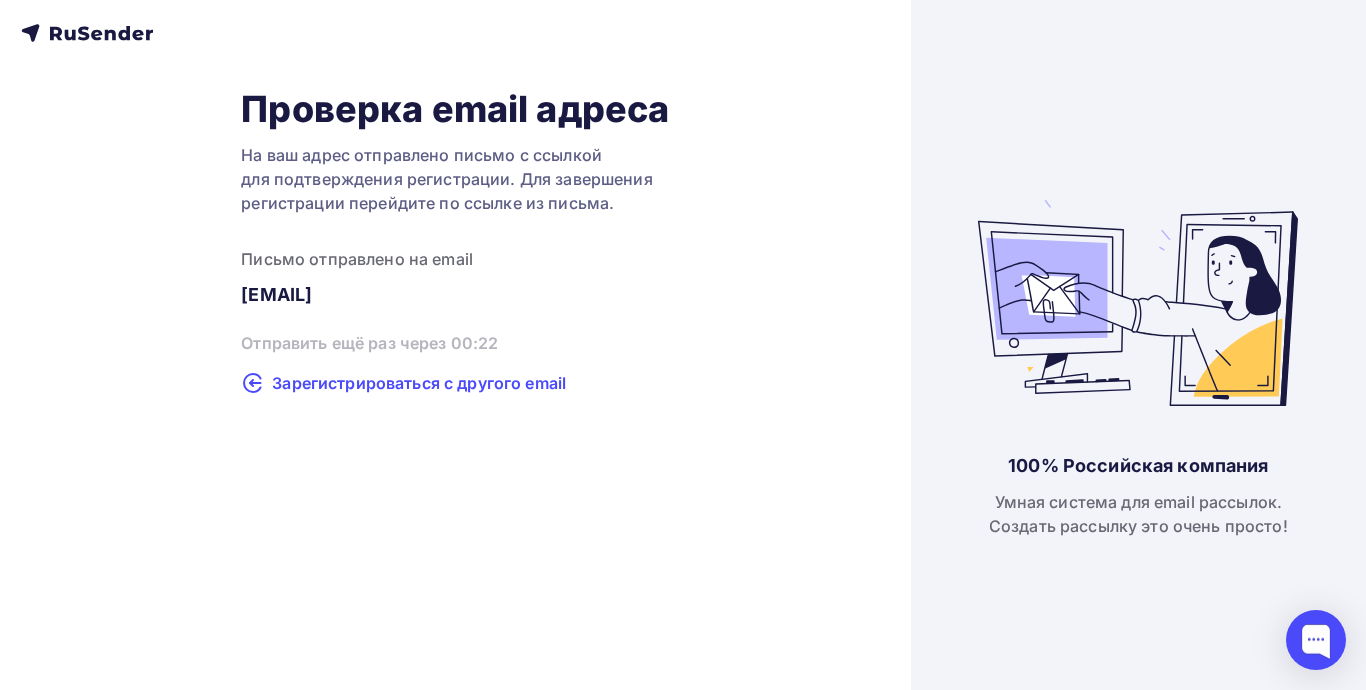 click on "Зарегистрироваться с другого email" at bounding box center (419, 383) 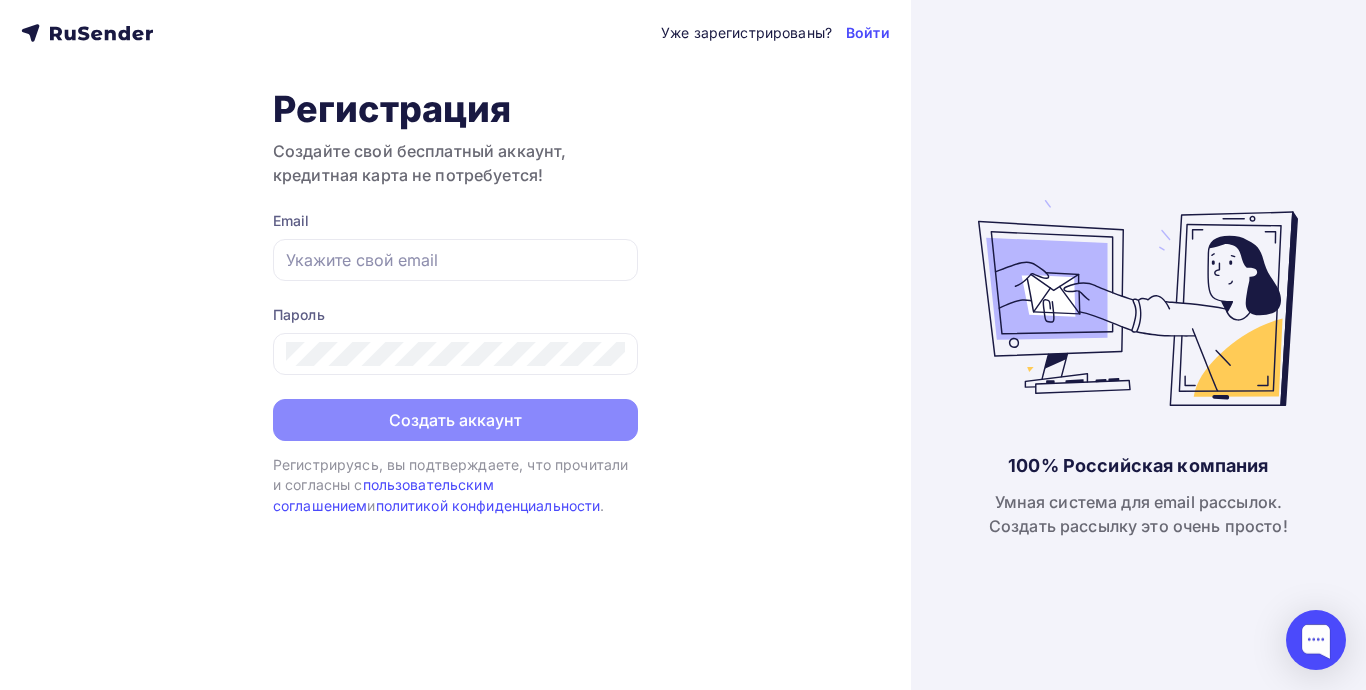 type on "[EMAIL]" 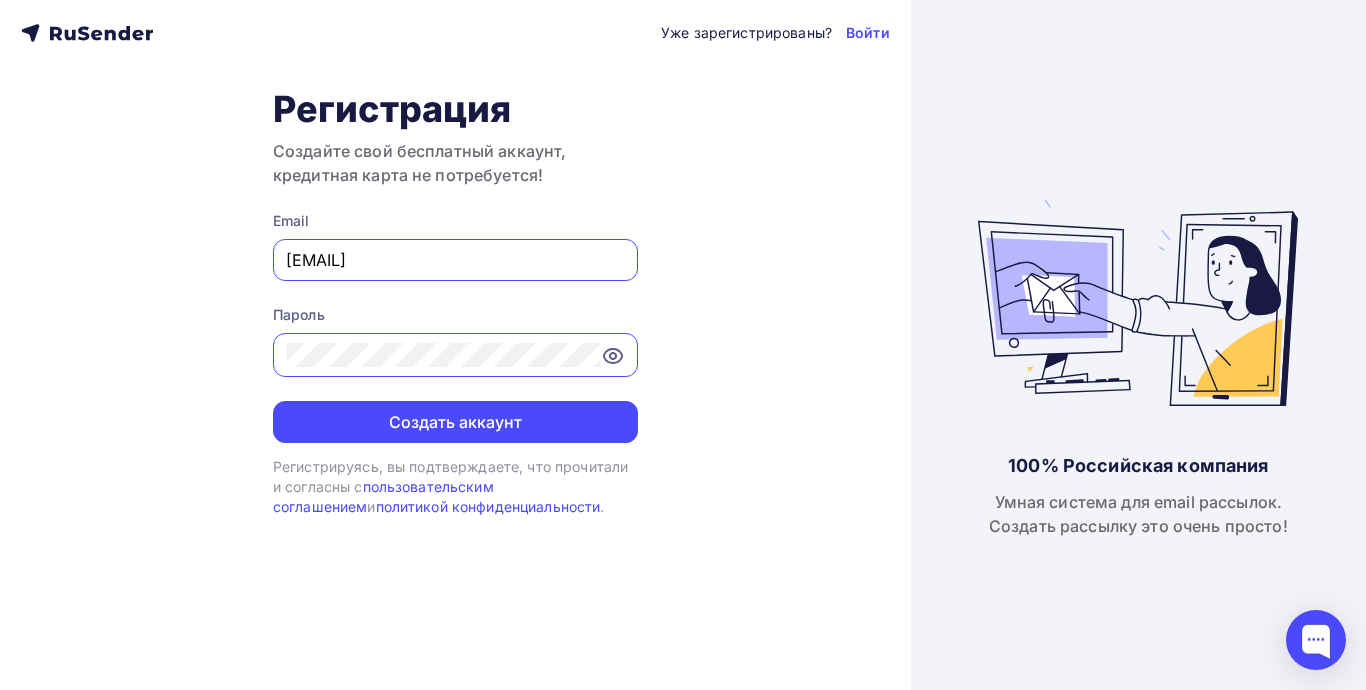 click on "Уже зарегистрированы?   Войти   Регистрация
Создайте свой бесплатный аккаунт, кредитная карта не потребуется!
Email
[EMAIL]
Пароль
Создать аккаунт
Уже зарегистрированы?
Войти
Регистрируясь, вы подтверждаете, что прочитали и согласны с
пользовательским соглашением
и
политикой конфиденциальности ." at bounding box center [455, 345] 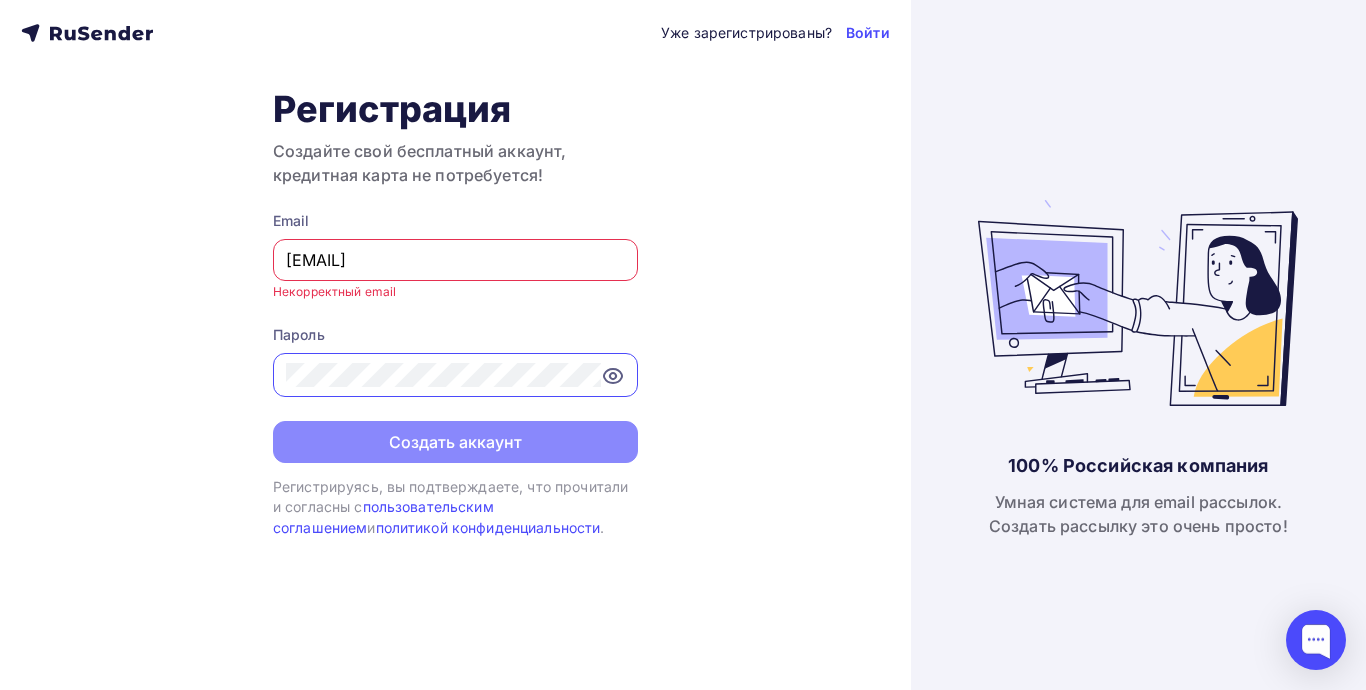 type on "[EMAIL]" 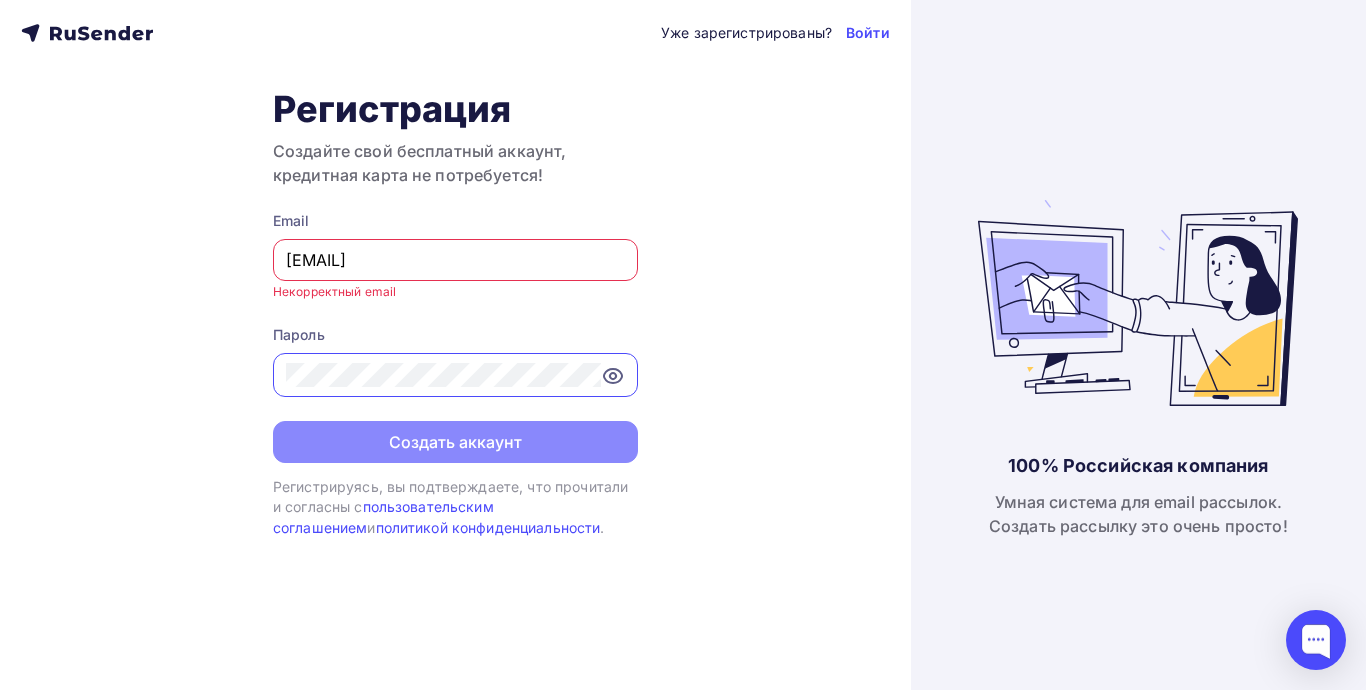drag, startPoint x: 415, startPoint y: 268, endPoint x: 204, endPoint y: 268, distance: 211 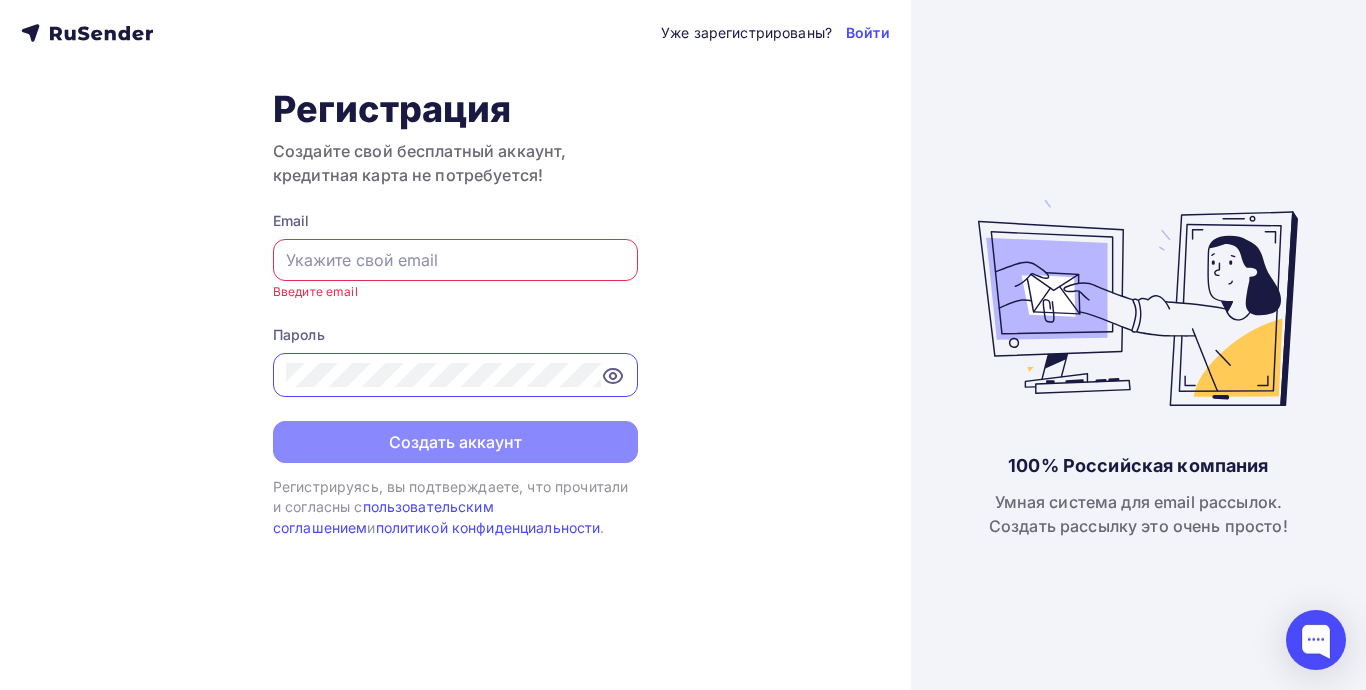 paste on "[EMAIL]" 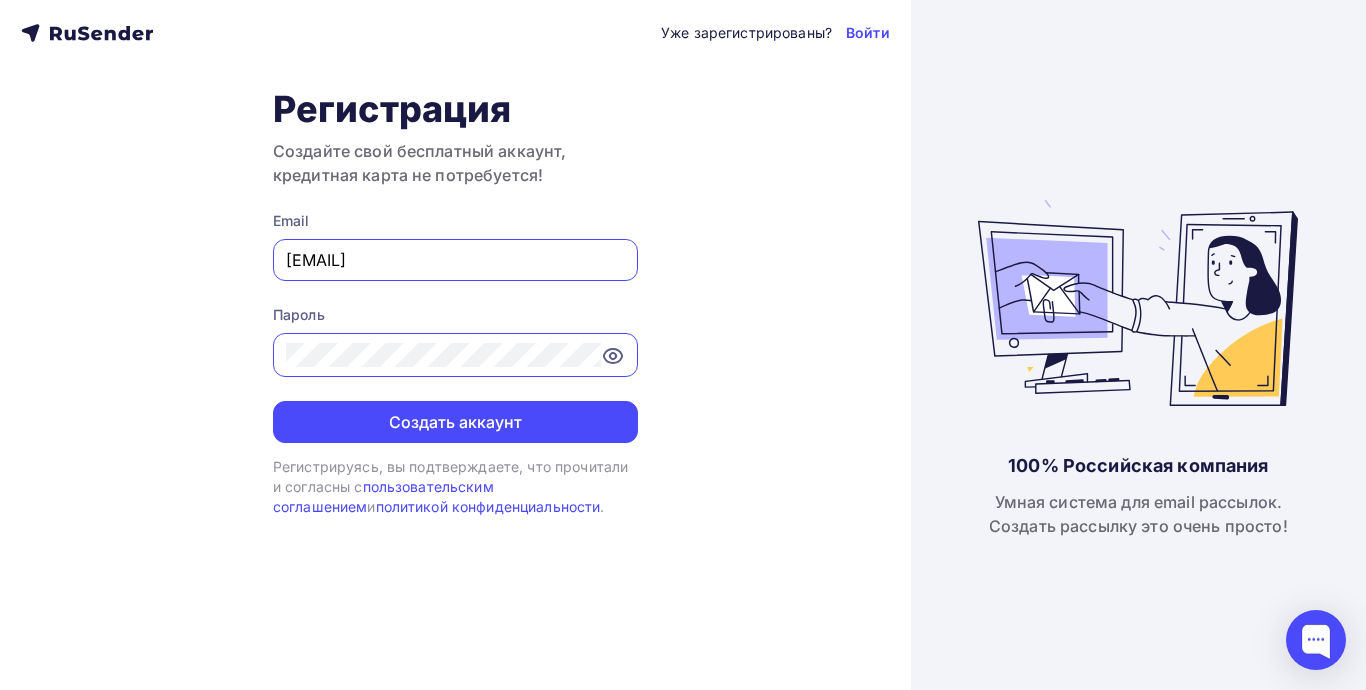 type on "[EMAIL]" 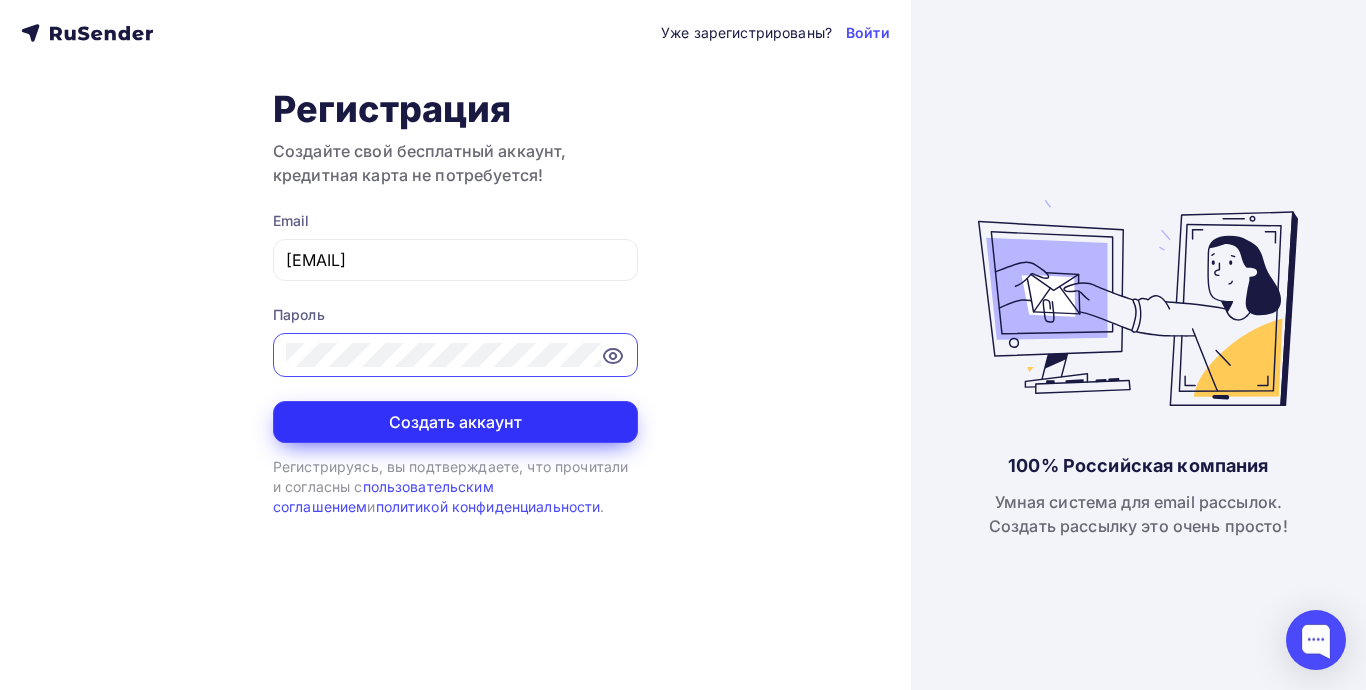 click on "Создать аккаунт" at bounding box center [455, 422] 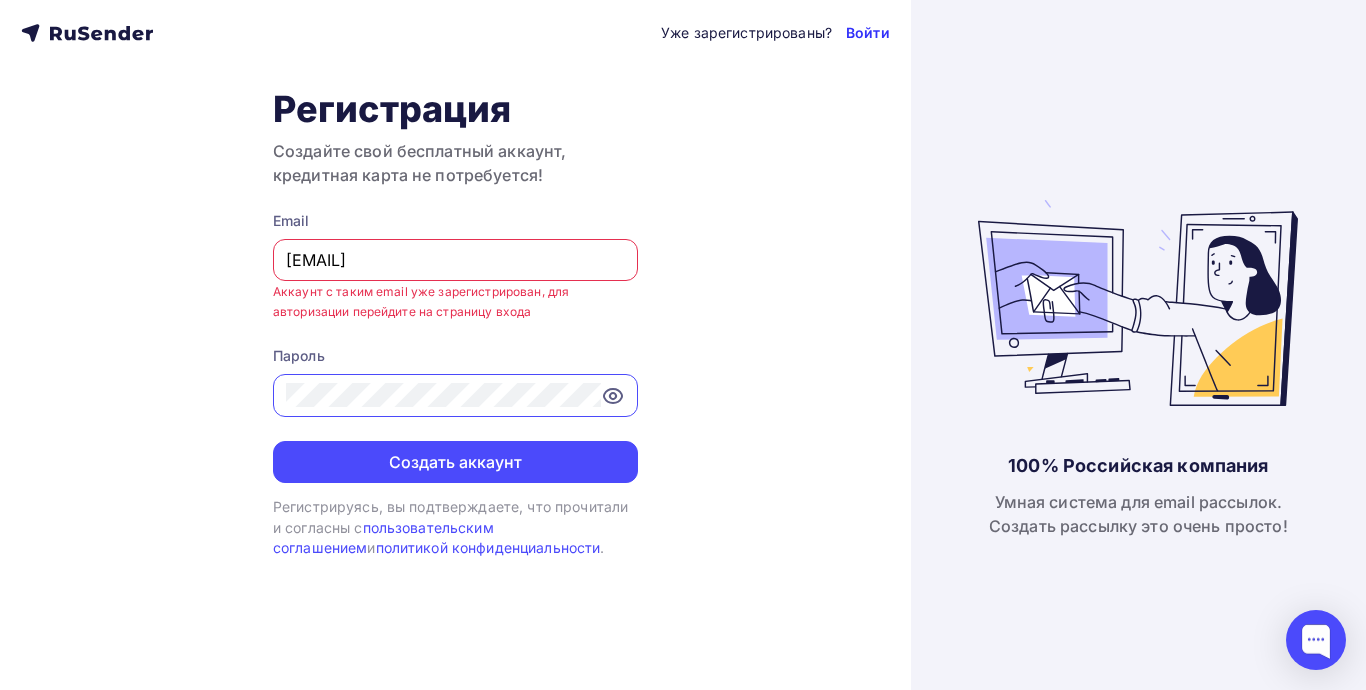 click on "Войти" at bounding box center (868, 33) 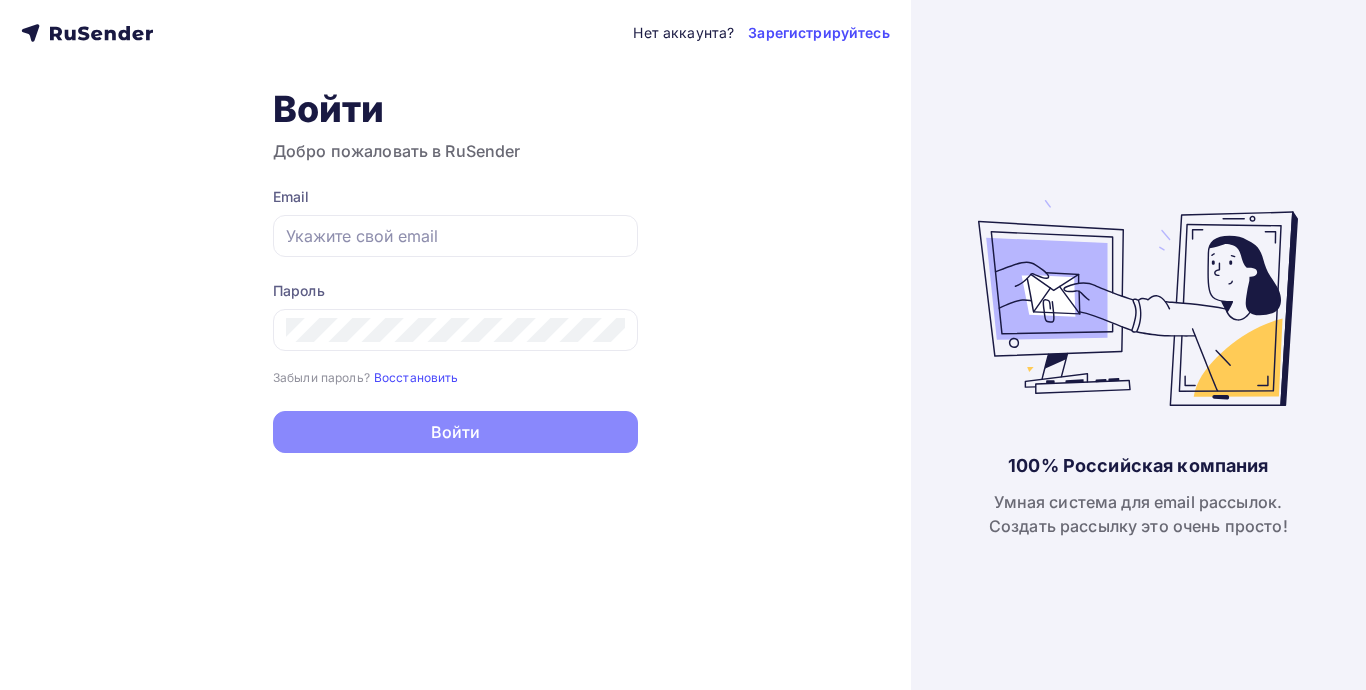 scroll, scrollTop: 0, scrollLeft: 0, axis: both 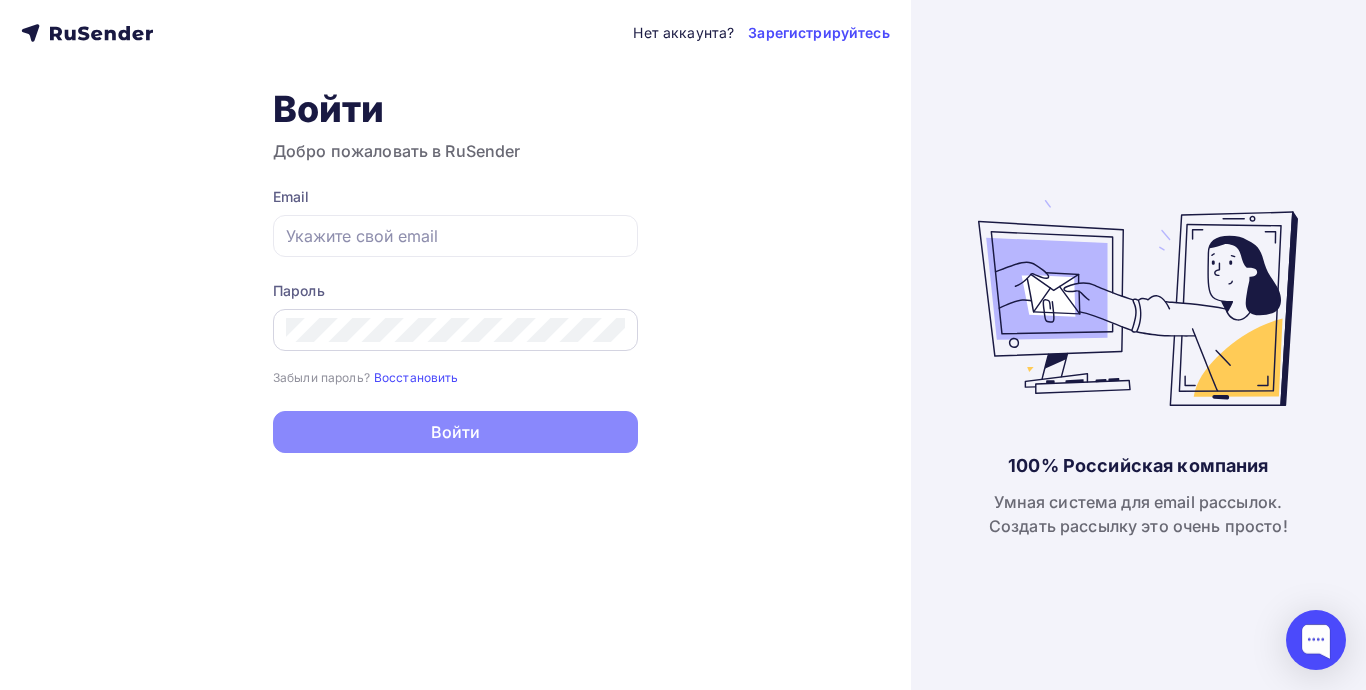 type on "[EMAIL]" 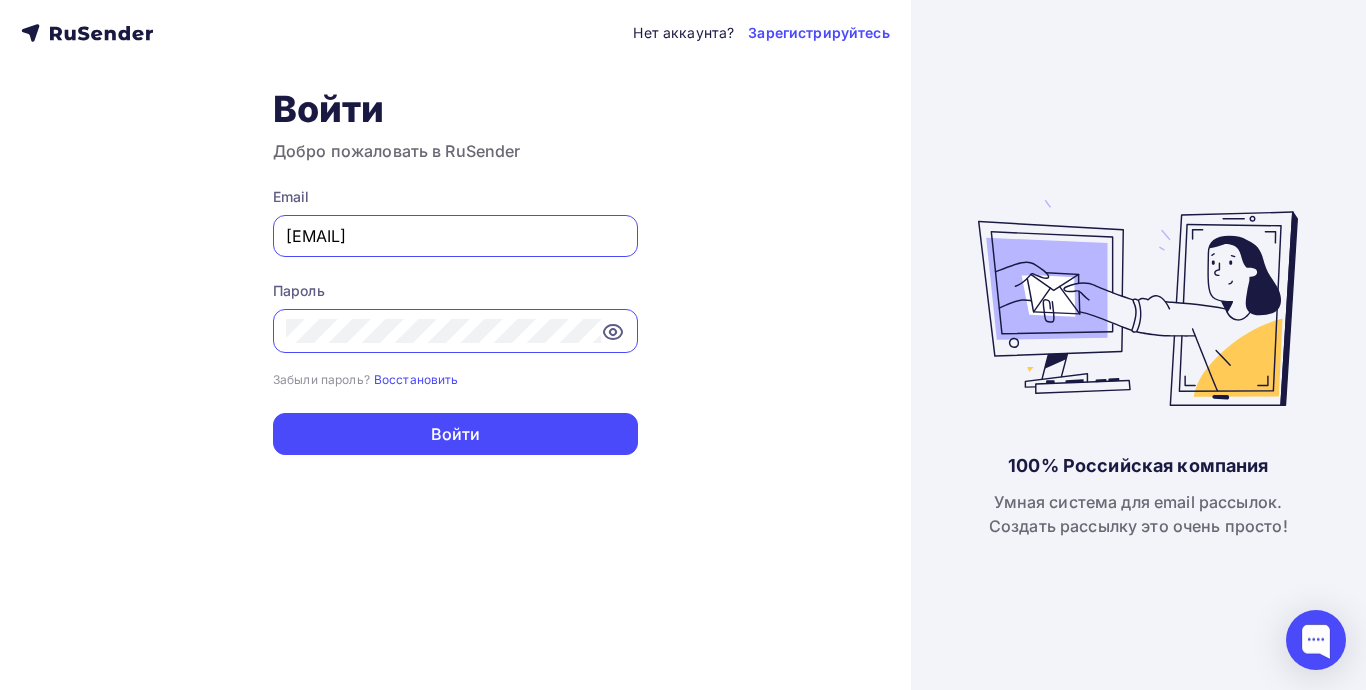 click on "Нет аккаунта?   Зарегистрируйтесь   Войти
Добро пожаловать в RuSender
Email
apostolovaalina9@gmail.com
Пароль
Забыли пароль?   Восстановить
Забыли пароль?
Восстановить
Войти
Нет аккаунта?
Зарегистрируйтесь" at bounding box center [455, 345] 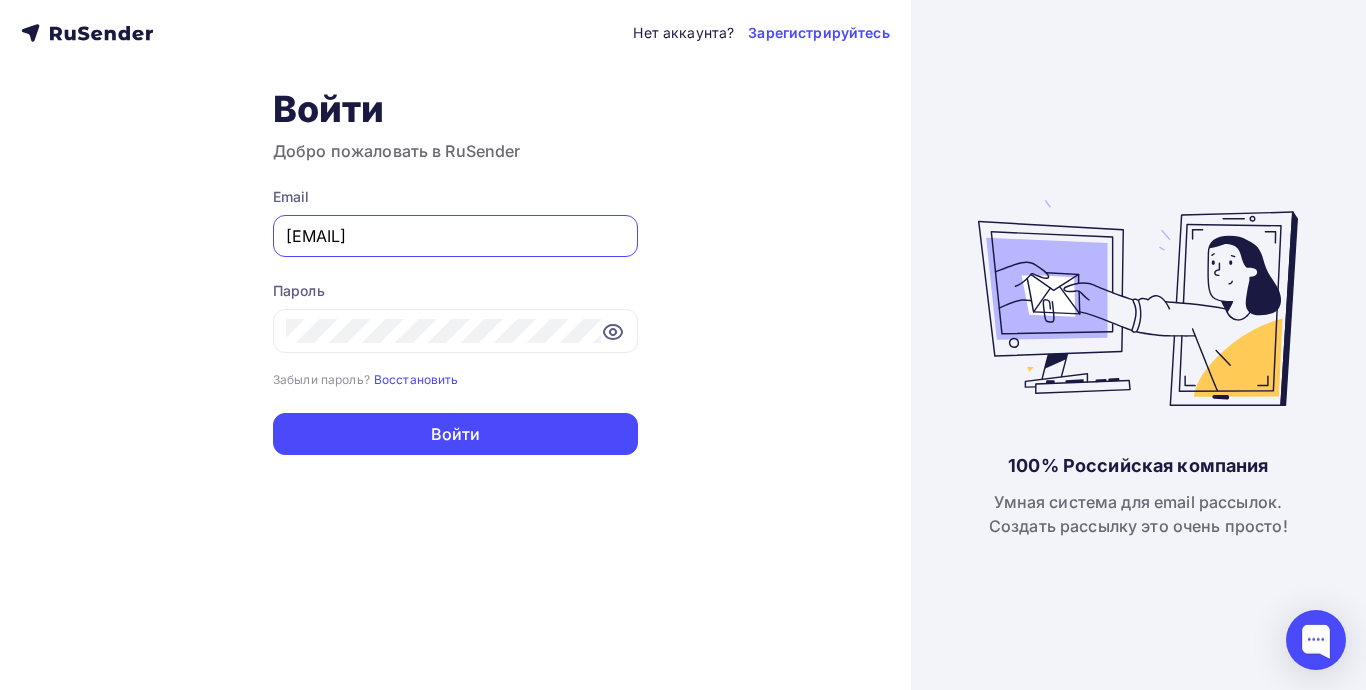 click on "Нет аккаунта?   Зарегистрируйтесь   Войти
Добро пожаловать в RuSender
Email
apostolovaalina9@gmail.com
Пароль
Забыли пароль?   Восстановить
Забыли пароль?
Восстановить
Войти
Нет аккаунта?
Зарегистрируйтесь" at bounding box center [455, 345] 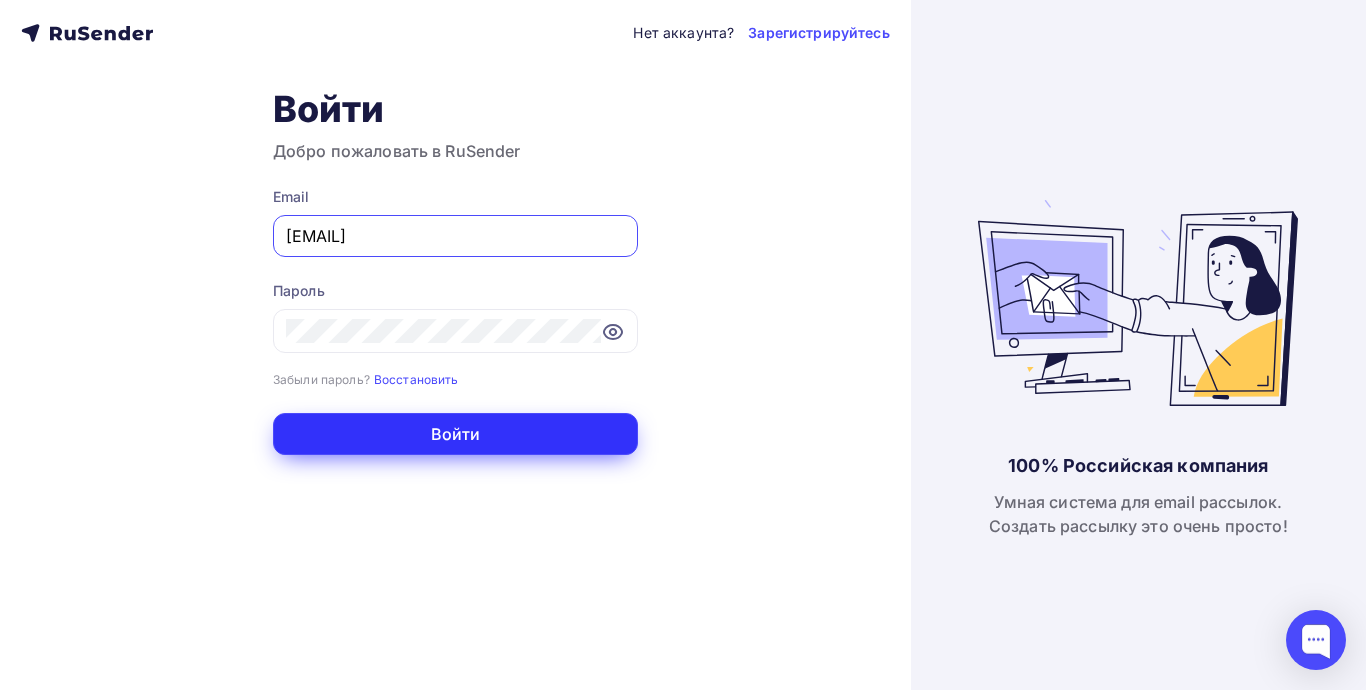 click on "Войти" at bounding box center [455, 434] 